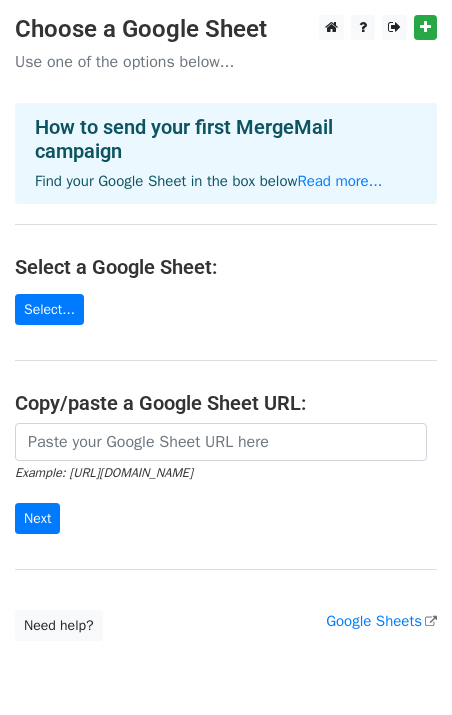 scroll, scrollTop: 0, scrollLeft: 0, axis: both 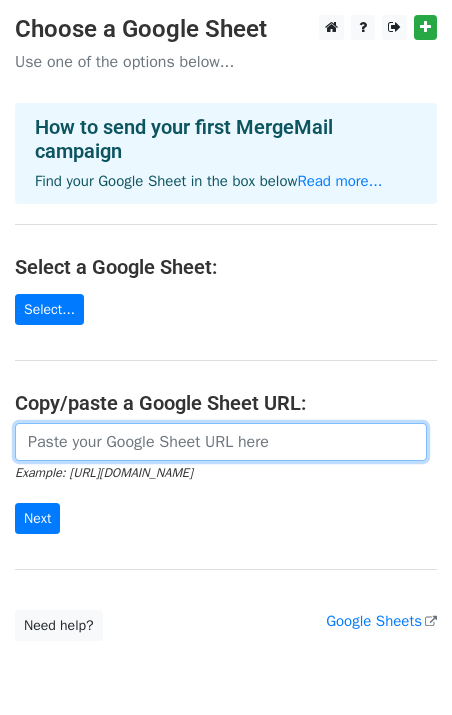 click at bounding box center [221, 442] 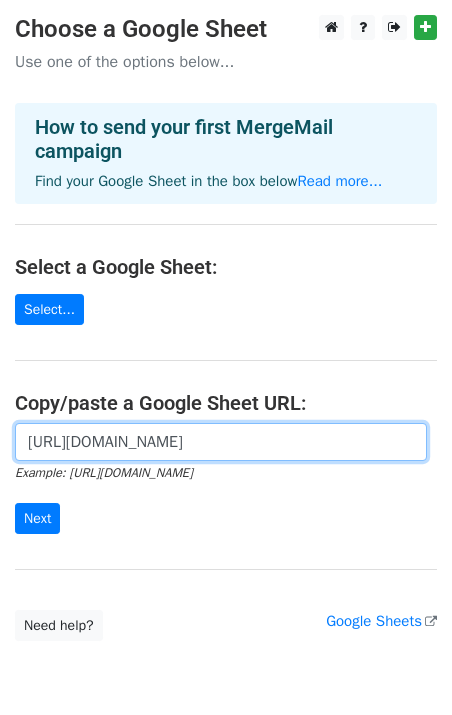 scroll, scrollTop: 0, scrollLeft: 452, axis: horizontal 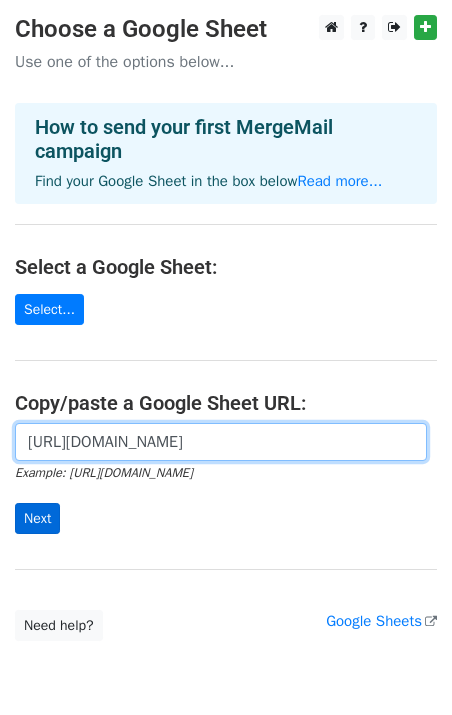 type on "https://docs.google.com/spreadsheets/d/1HY-itWn1qmxIDxun4qRB5zLwbvG9sORIBHTbWuErWoY/edit" 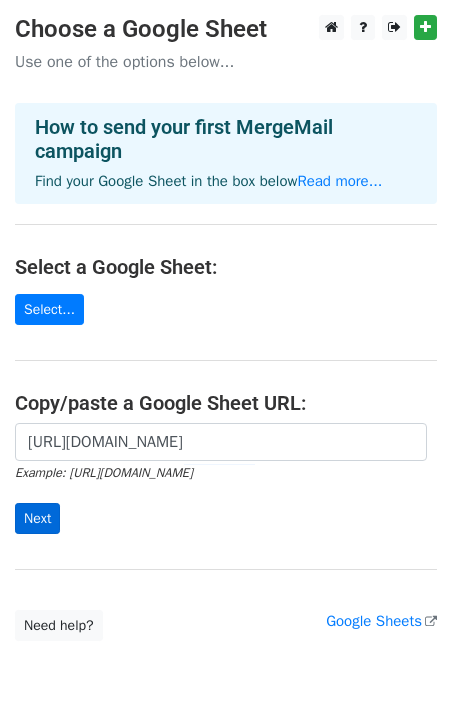 scroll, scrollTop: 0, scrollLeft: 0, axis: both 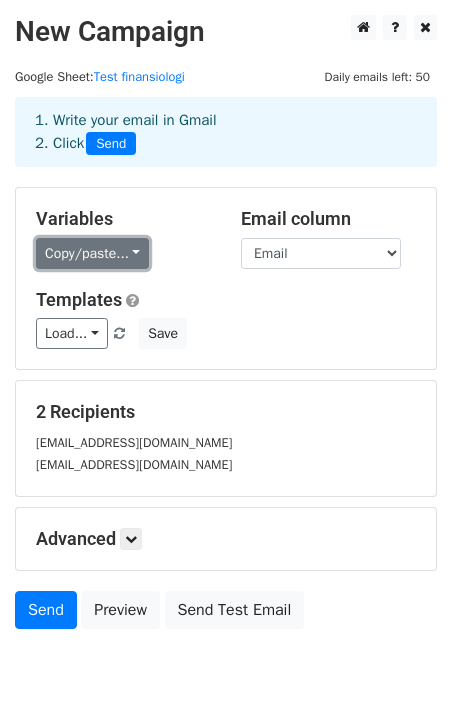 click on "Copy/paste..." at bounding box center [92, 253] 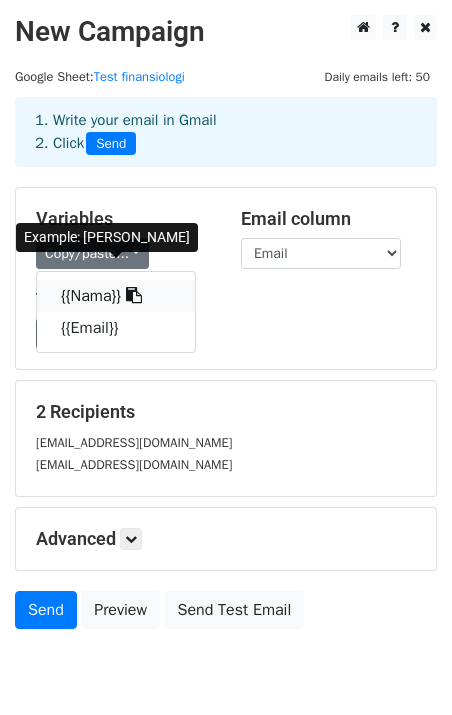 click on "{{Nama}}" at bounding box center (116, 296) 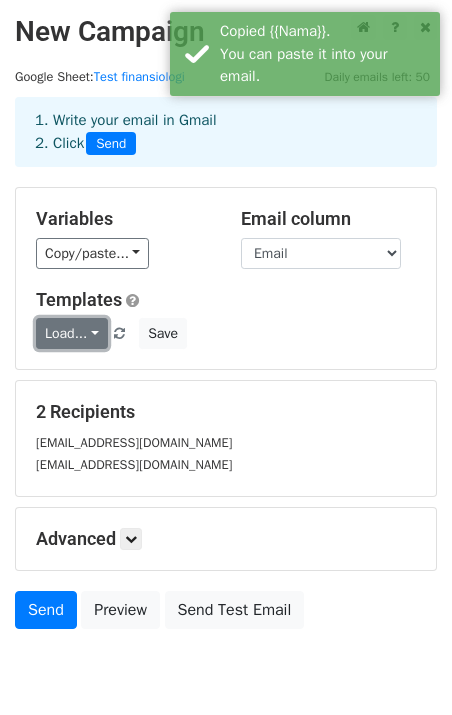 click on "Load..." at bounding box center (72, 333) 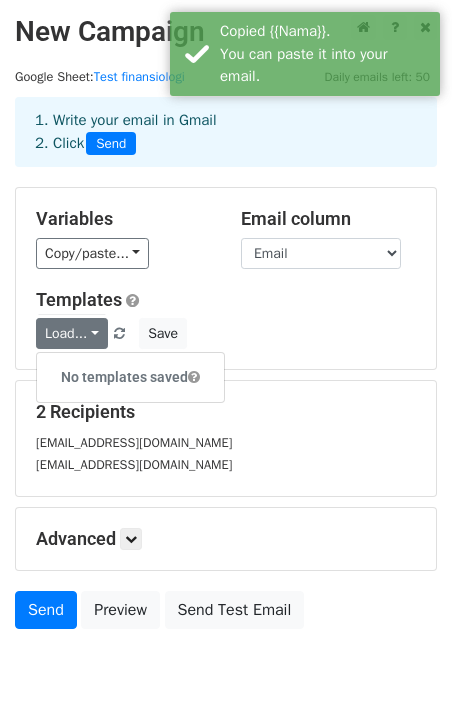 click on "Templates
Load...
No templates saved
Save" at bounding box center (226, 319) 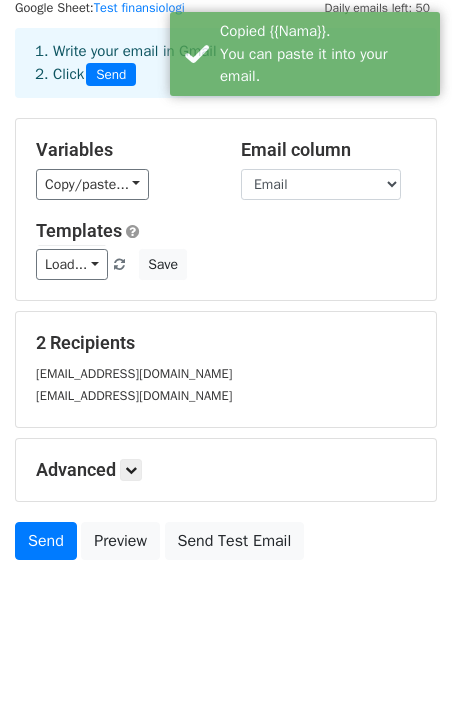 scroll, scrollTop: 84, scrollLeft: 0, axis: vertical 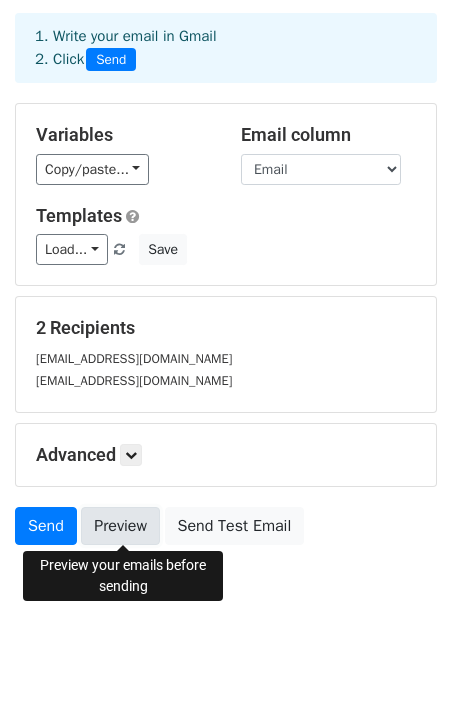 click on "Preview" at bounding box center [120, 526] 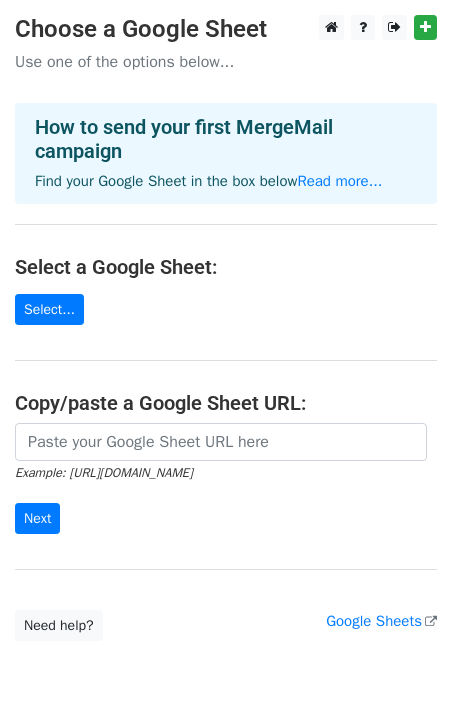 scroll, scrollTop: 0, scrollLeft: 0, axis: both 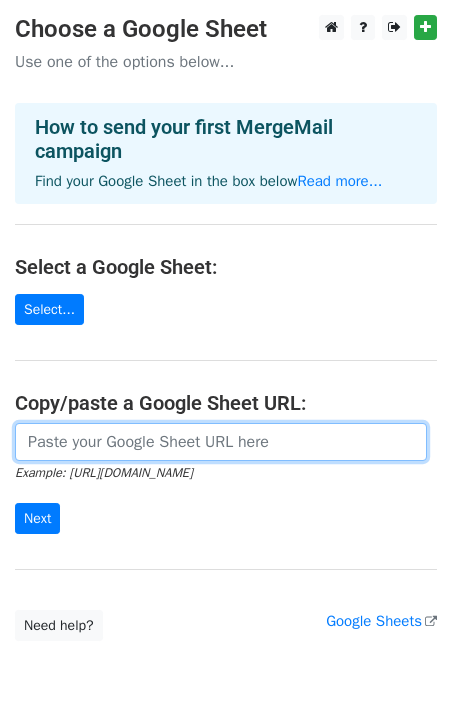 click at bounding box center [221, 442] 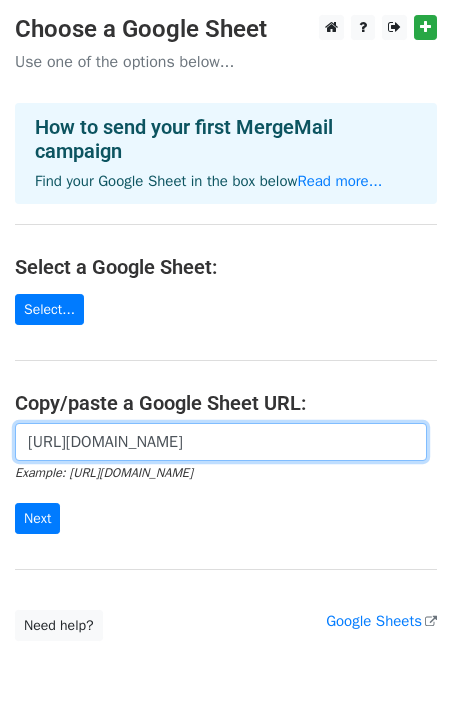 scroll, scrollTop: 0, scrollLeft: 601, axis: horizontal 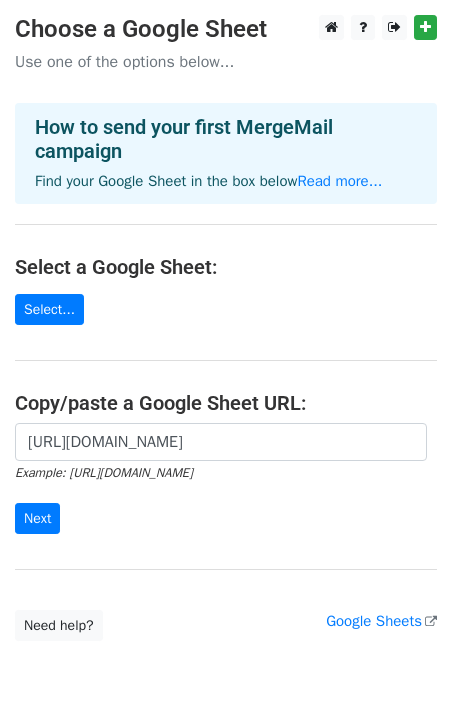click on "https://docs.google.com/spreadsheets/d/1XTc2nlsIwzFWsRWZVGLAn0C-aV0rlliZWl_M4oK8U_4/edit?gid=683968858#gid=683968858
Example:
https://docs.google.com/spreadsheets/d/abc/edit
Next" at bounding box center (226, 489) 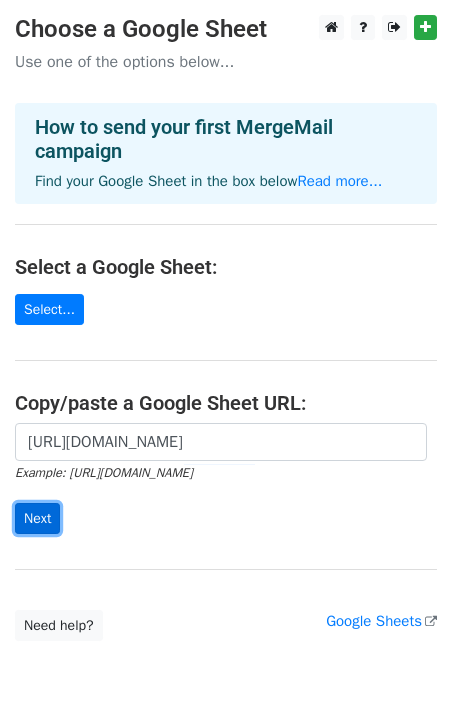 click on "Next" at bounding box center (37, 518) 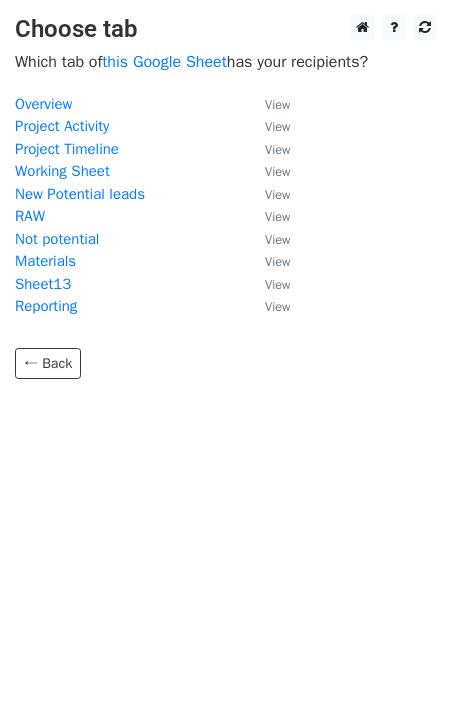 scroll, scrollTop: 0, scrollLeft: 0, axis: both 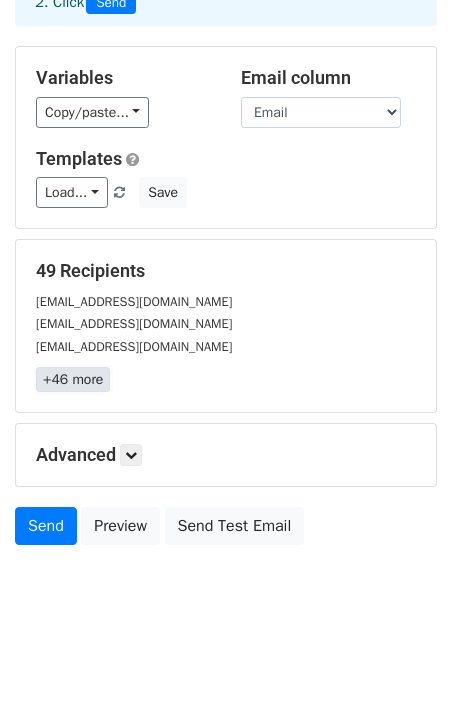 click on "+46 more" at bounding box center [73, 379] 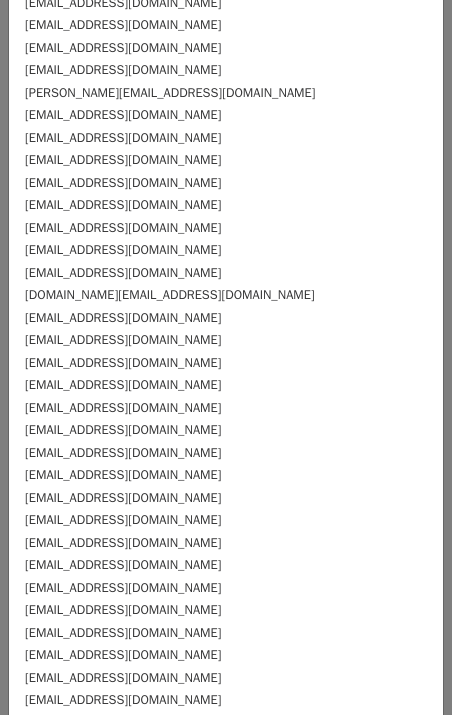 scroll, scrollTop: 0, scrollLeft: 0, axis: both 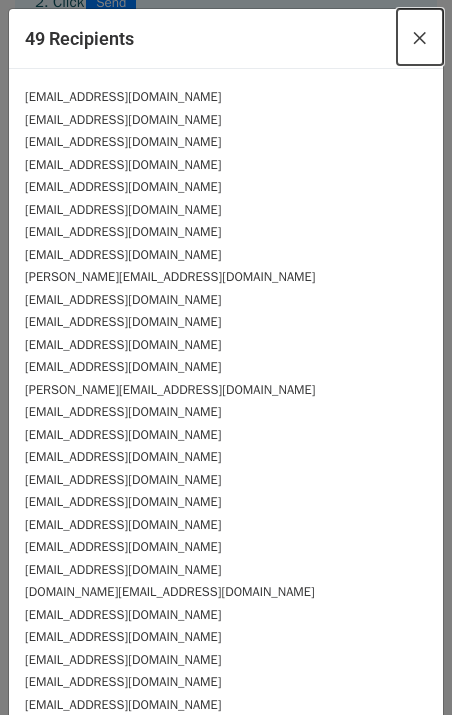 click on "×" at bounding box center (420, 37) 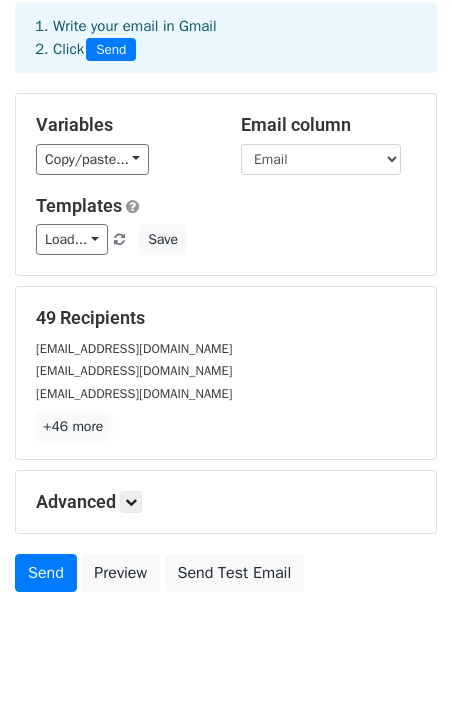 scroll, scrollTop: 23, scrollLeft: 0, axis: vertical 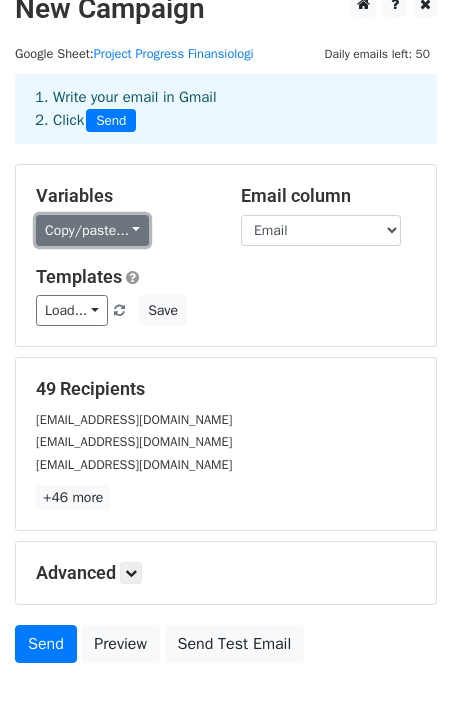 click on "Copy/paste..." at bounding box center (92, 230) 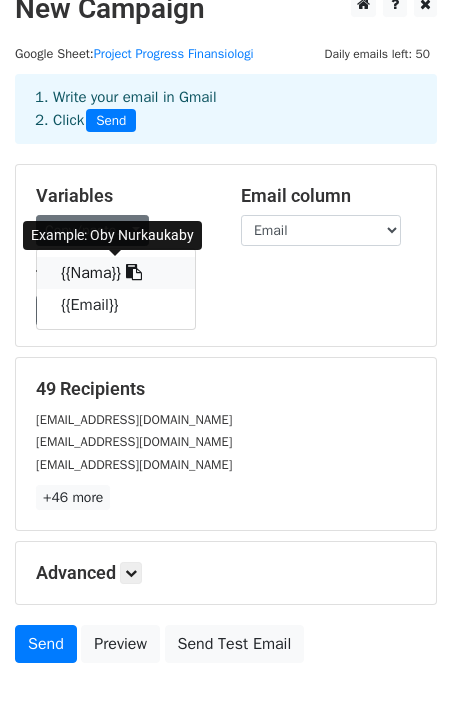 click on "{{Nama}}" at bounding box center [116, 273] 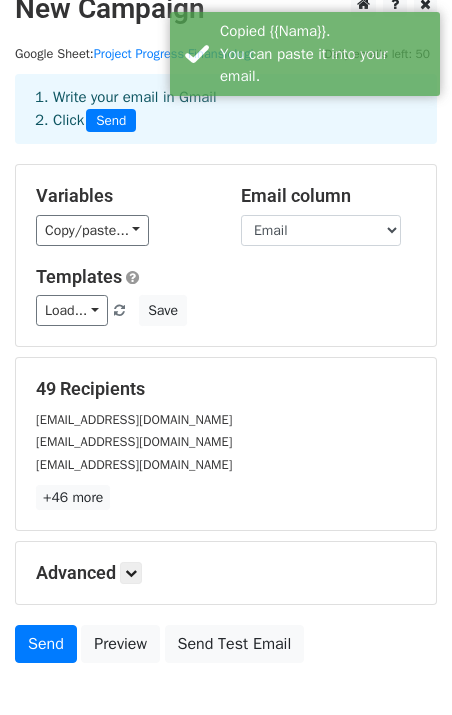 scroll, scrollTop: 141, scrollLeft: 0, axis: vertical 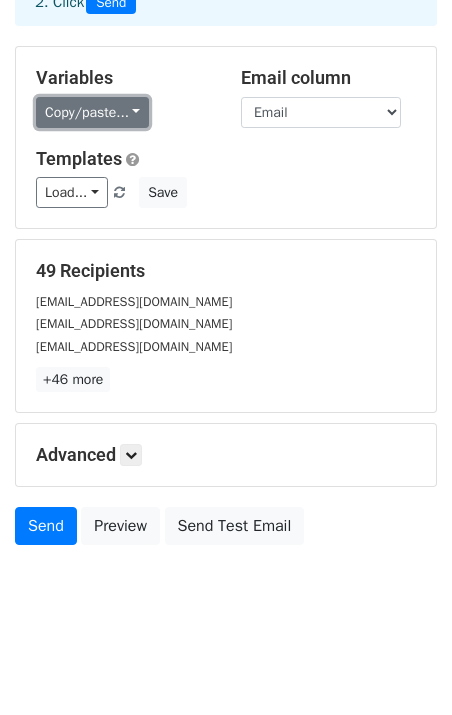 click on "Copy/paste..." at bounding box center (92, 112) 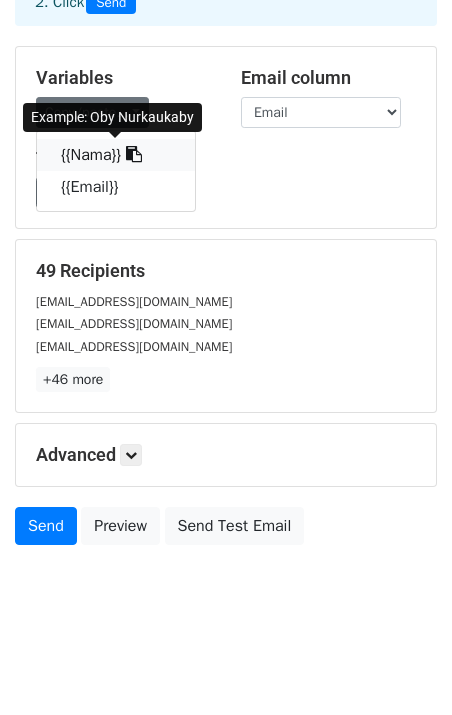 click at bounding box center (134, 154) 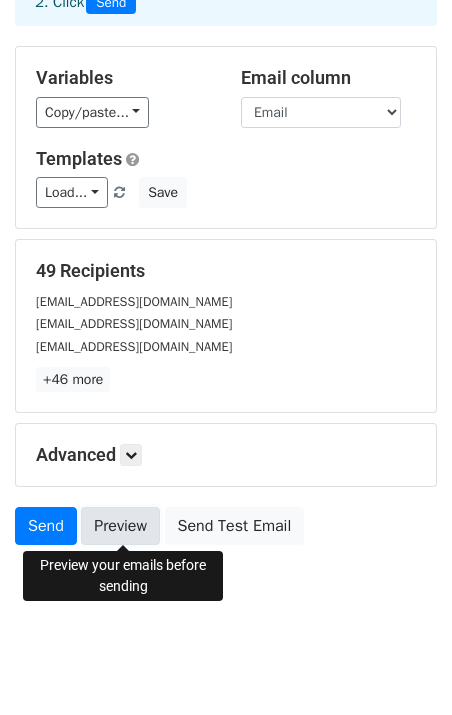 click on "Preview" at bounding box center [120, 526] 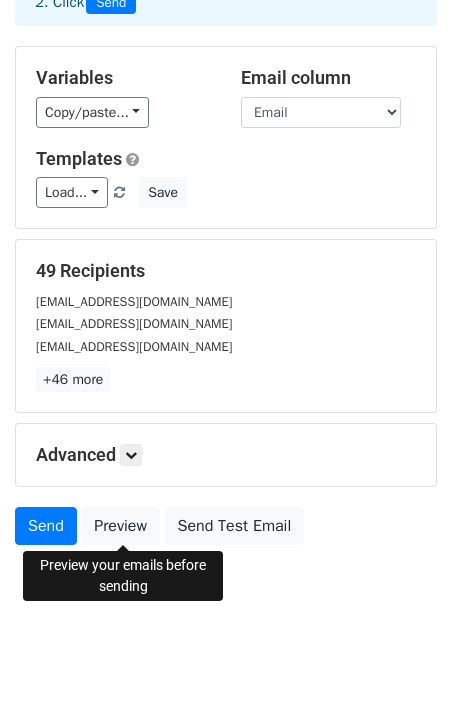 click on "New Campaign
Daily emails left: 50
Google Sheet:
Project Progress Finansiologi
1. Write your email in Gmail
2. Click
Send
Variables
Copy/paste...
{{Nama}}
{{Email}}
Email column
Nama
Email
Templates
Load...
No templates saved
Save
49 Recipients
onurkaukaby@gmail.com
rezasutrisna@gmail.com
lukmanhakimaliansyah@gmail.com
+46 more
49 Recipients
×
onurkaukaby@gmail.com
rezasutrisna@gmail.com
lukmanhakimaliansyah@gmail.com
ayubmandisa@gmail.com
dinararisandy@gmail.com
ayumarshaa@gmail.com
dentka1708@gmail.com
irfanjayaa@gmail.com
adrian.fadhlur@gmail.com
rizki.f.aditya@gmail.com
fajarahmadi25@gmail.com
chrisnaegi@gmail.com
alvin99@student.ub.ac.id
timothy.sulastyo@gmail.com" at bounding box center (226, 287) 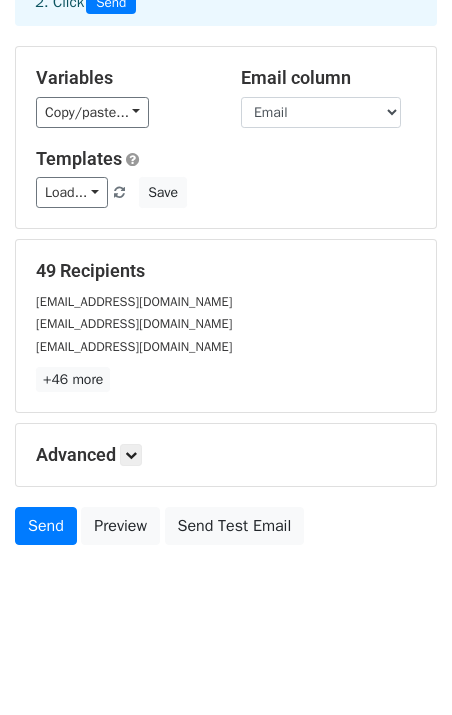 scroll, scrollTop: 0, scrollLeft: 0, axis: both 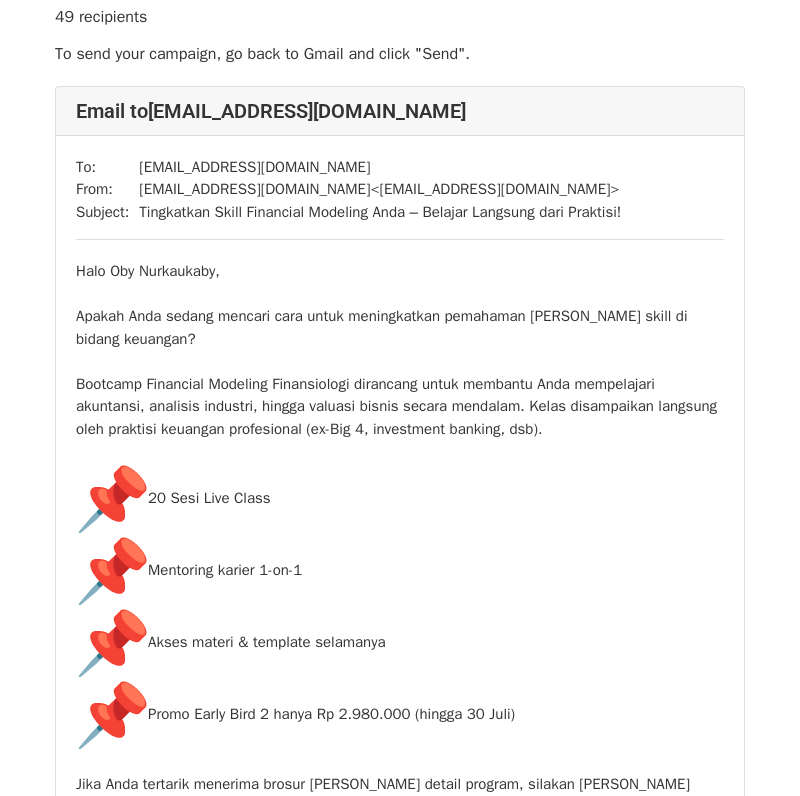 click on "finansiologi@gmail.com  < finansiologi@gmail.com >" at bounding box center (380, 189) 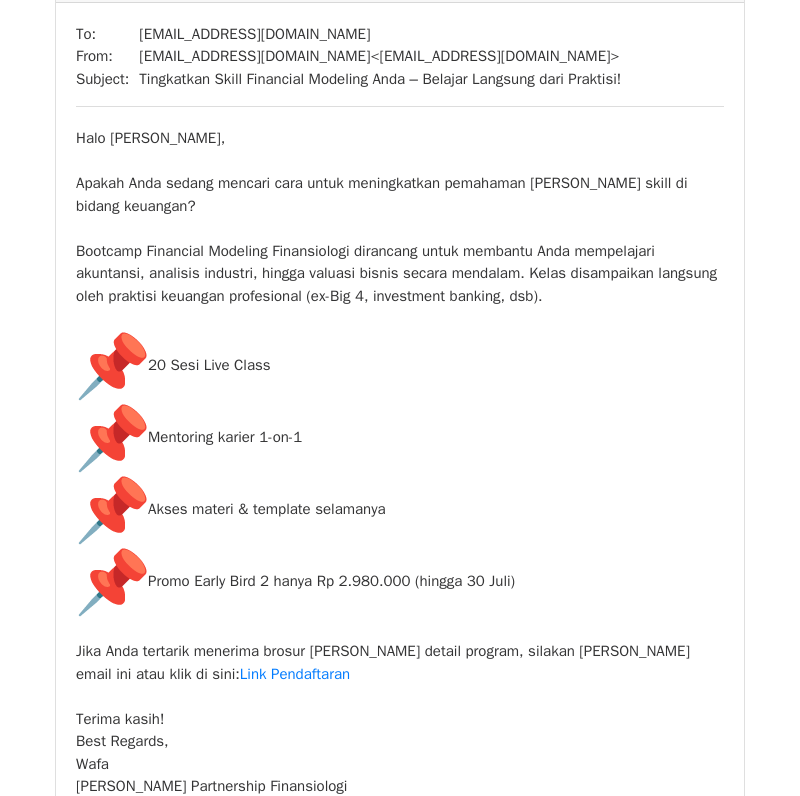scroll, scrollTop: 10018, scrollLeft: 0, axis: vertical 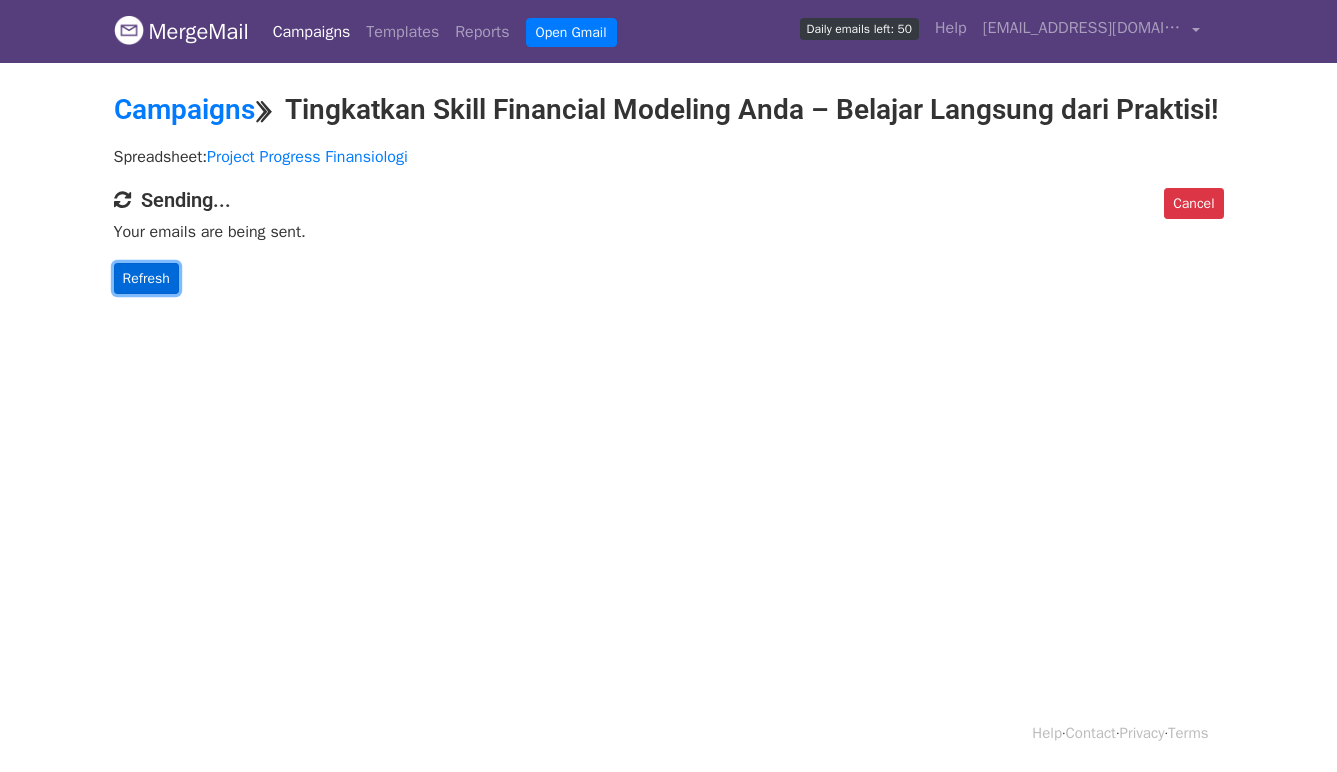click on "Refresh" at bounding box center (146, 278) 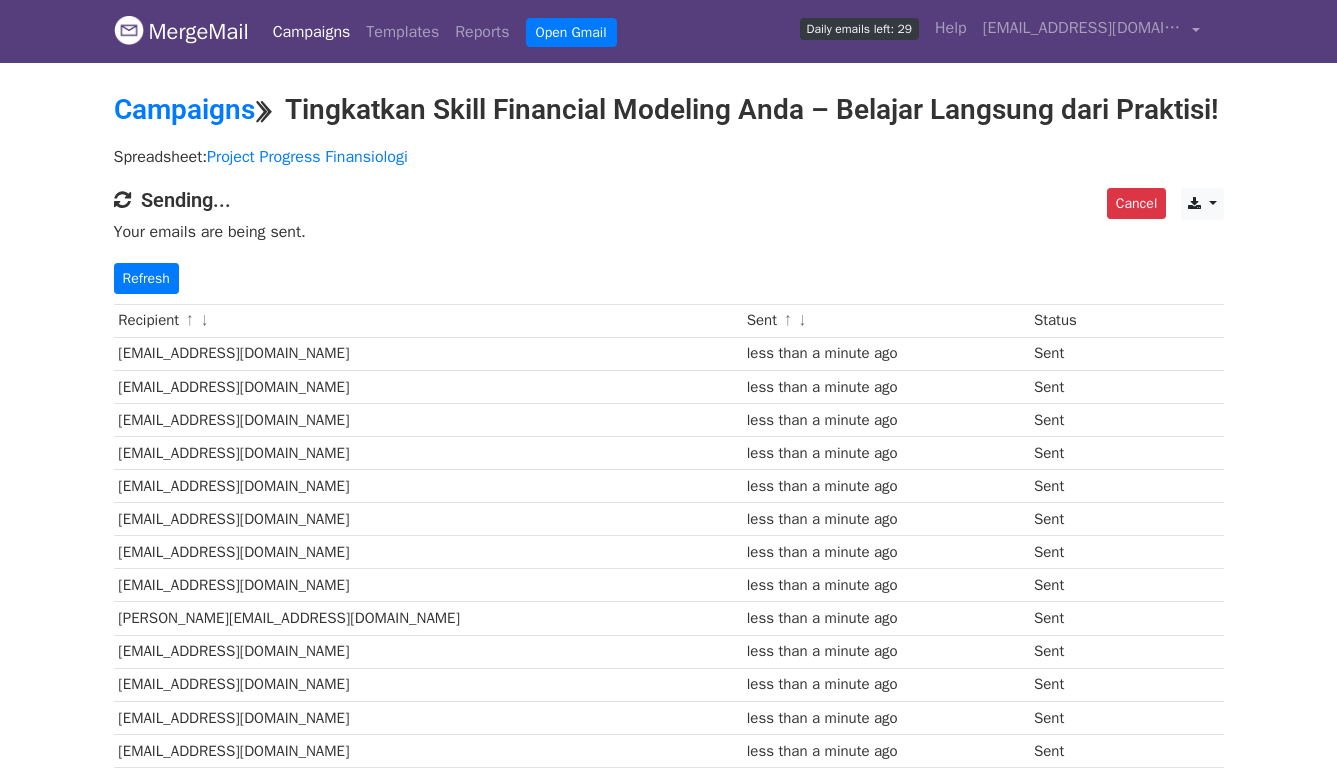 scroll, scrollTop: 0, scrollLeft: 0, axis: both 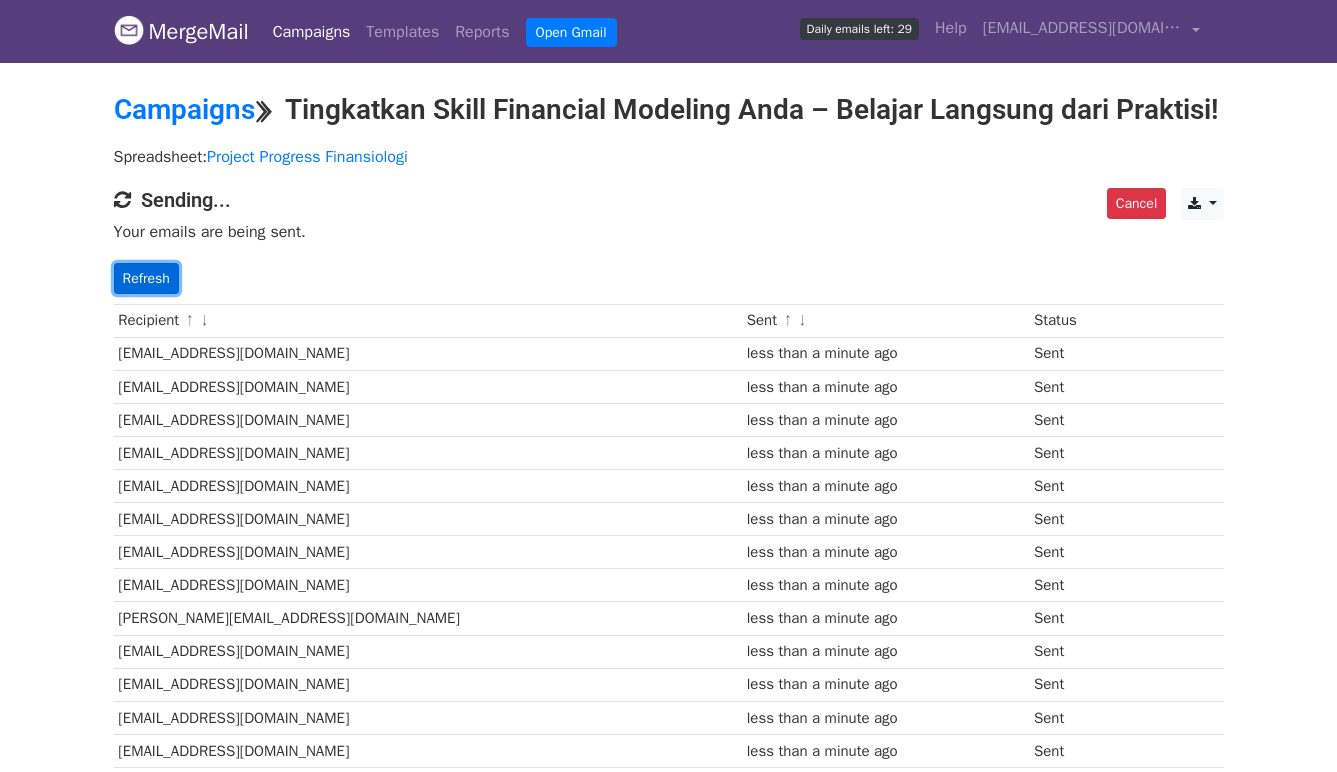 click on "Refresh" at bounding box center (146, 278) 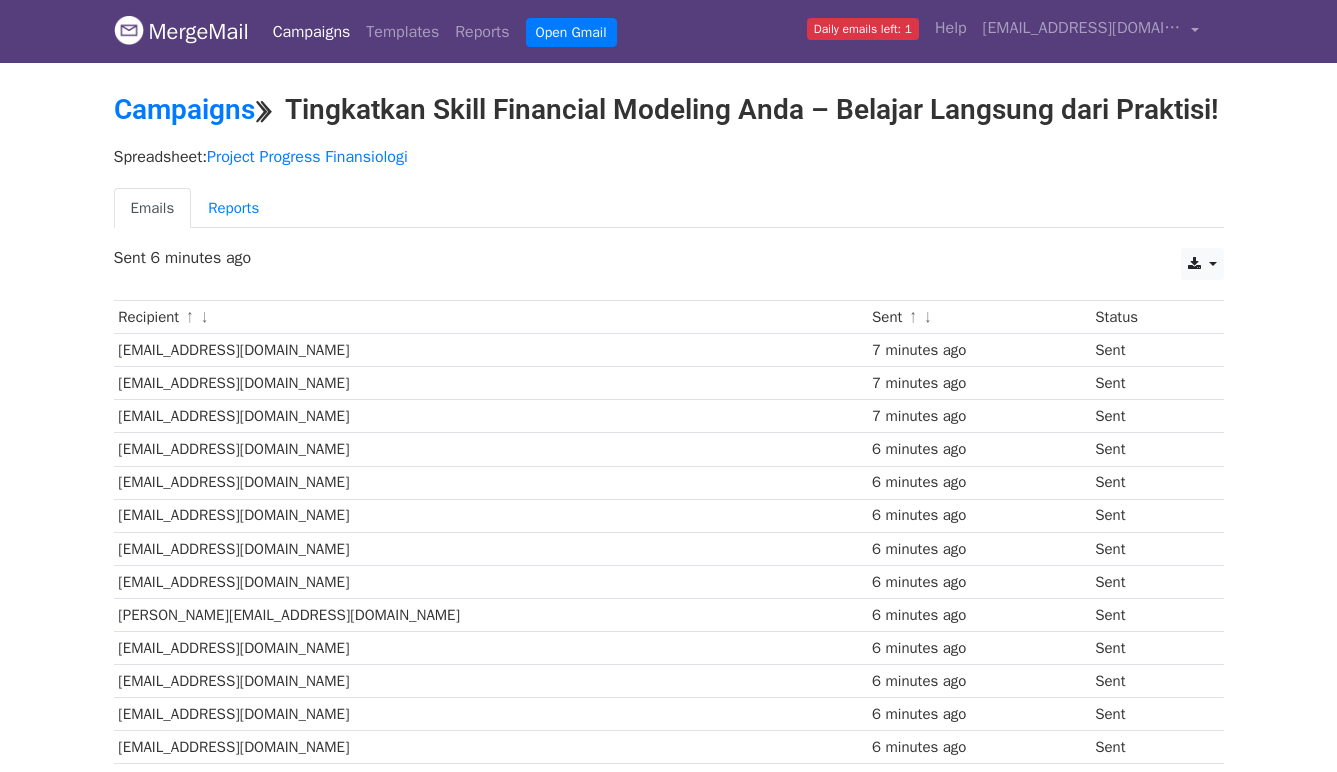 scroll, scrollTop: 0, scrollLeft: 0, axis: both 